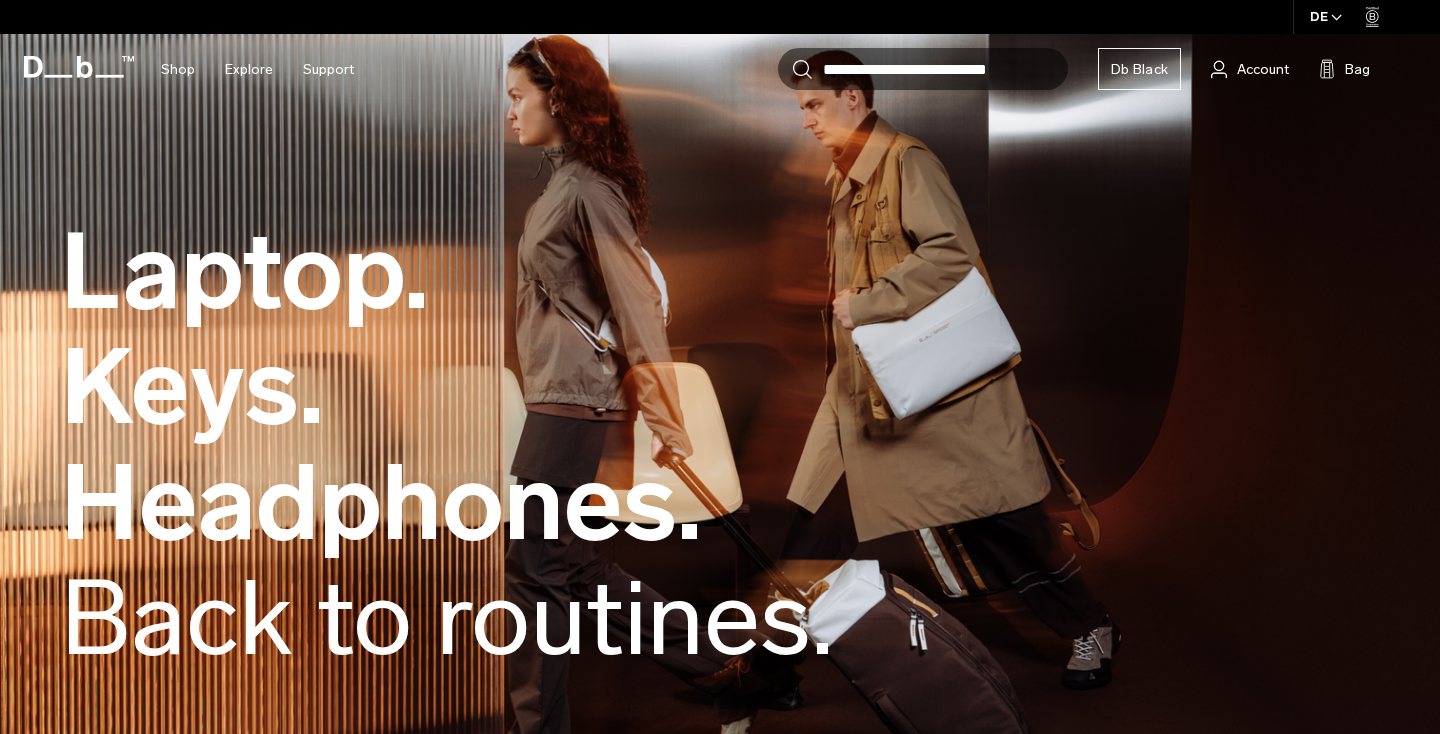 scroll, scrollTop: 0, scrollLeft: 0, axis: both 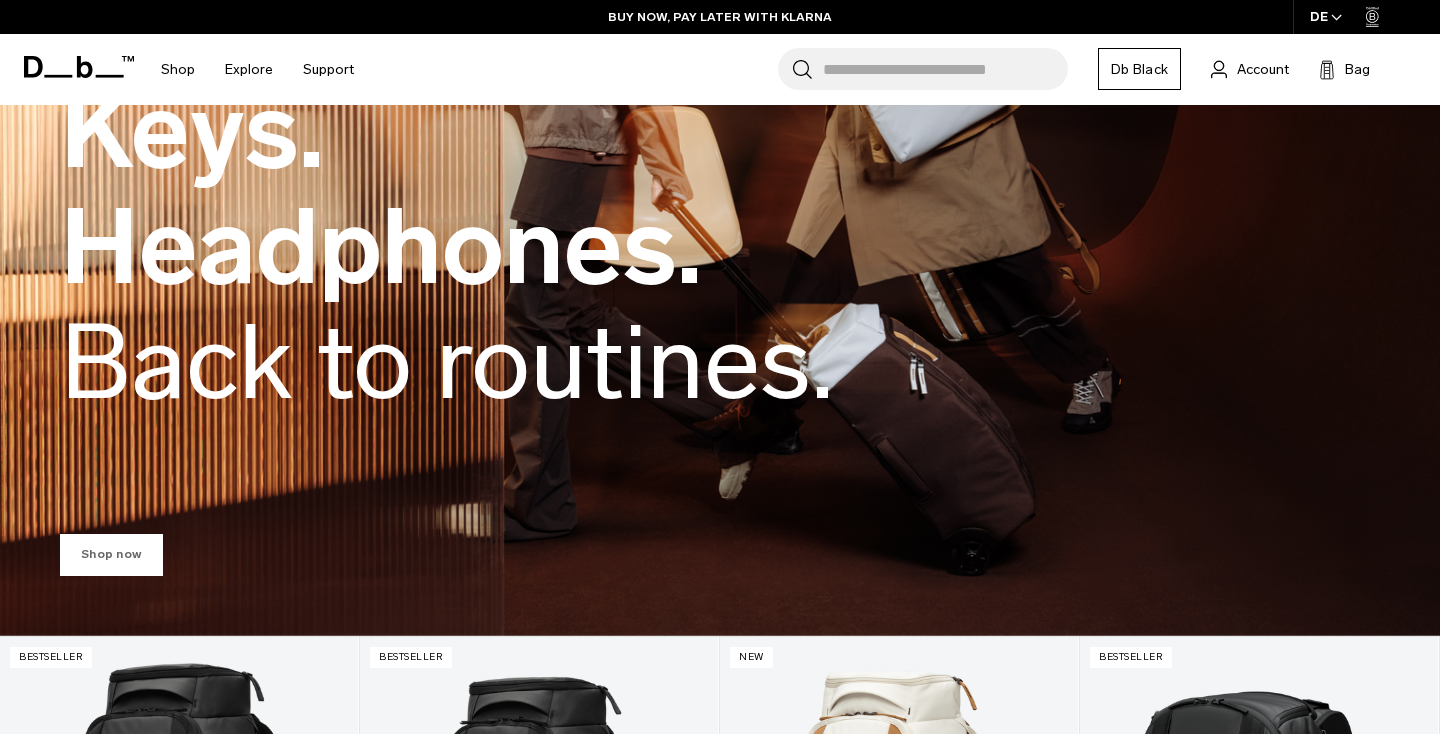 click on "Shop now" at bounding box center [111, 555] 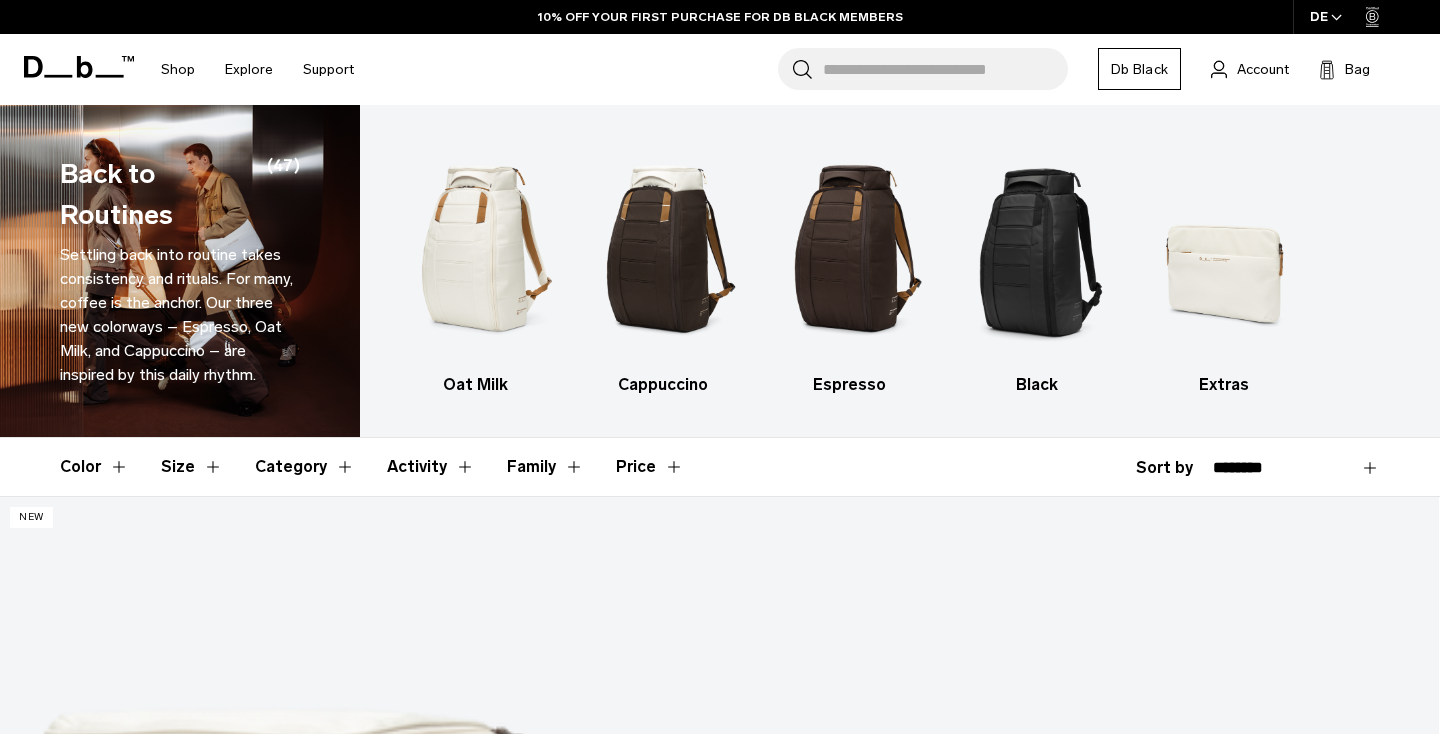 scroll, scrollTop: 0, scrollLeft: 0, axis: both 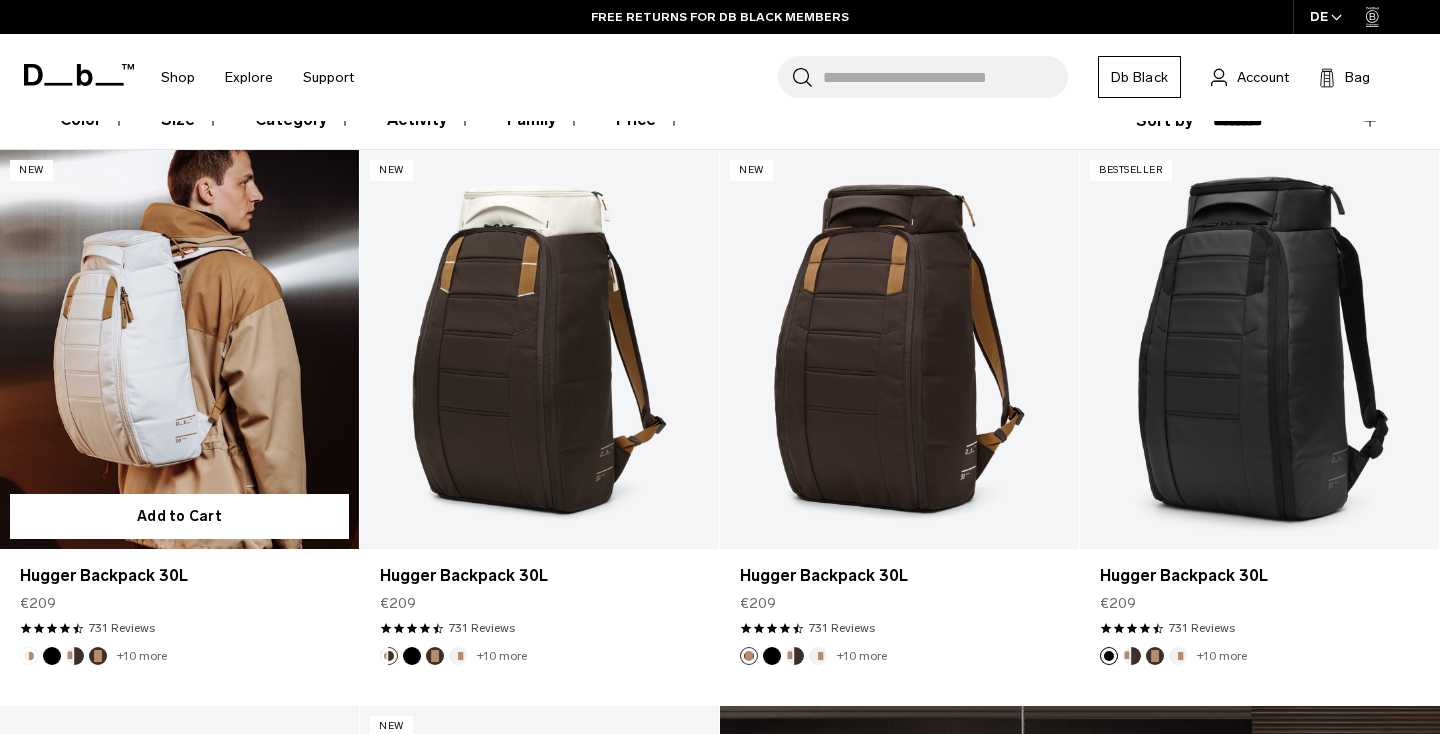click at bounding box center [179, 349] 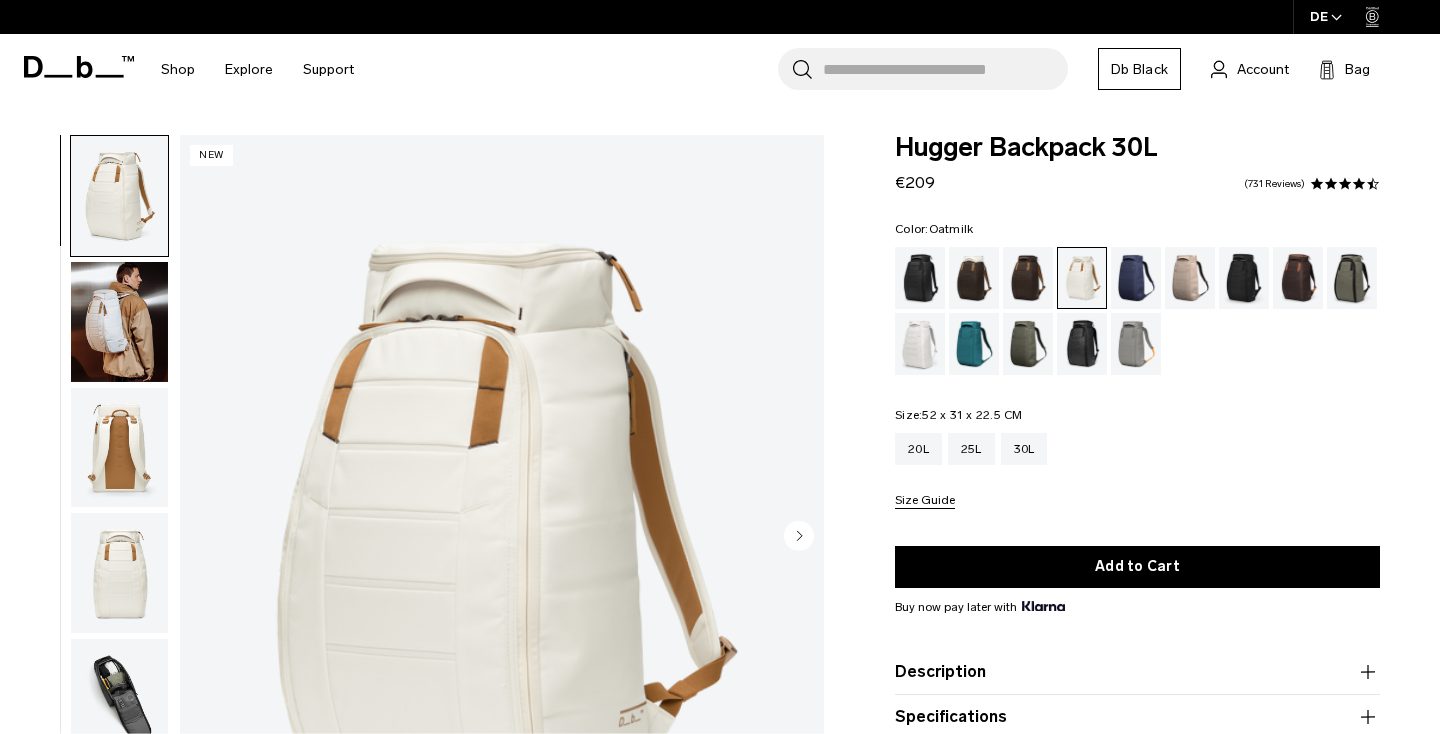 scroll, scrollTop: 0, scrollLeft: 0, axis: both 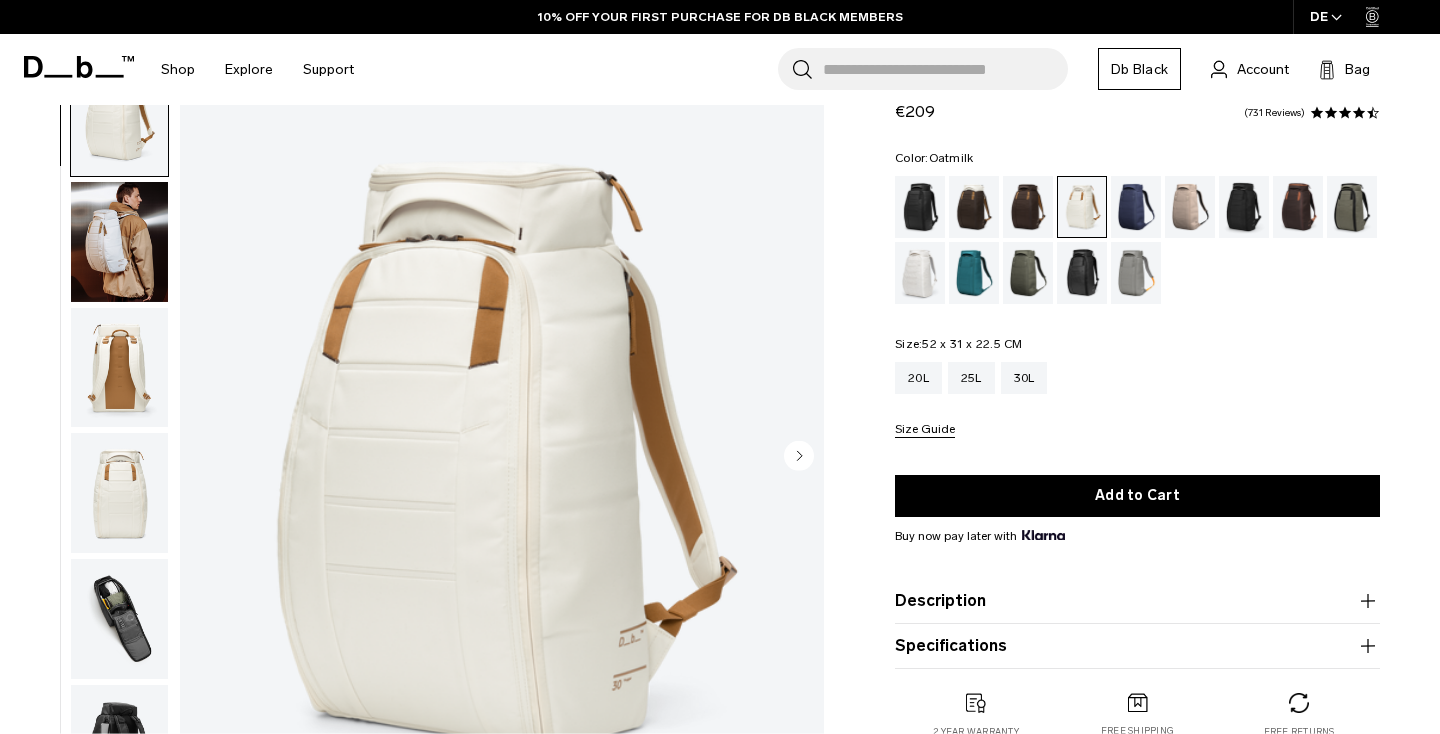 click at bounding box center [502, 457] 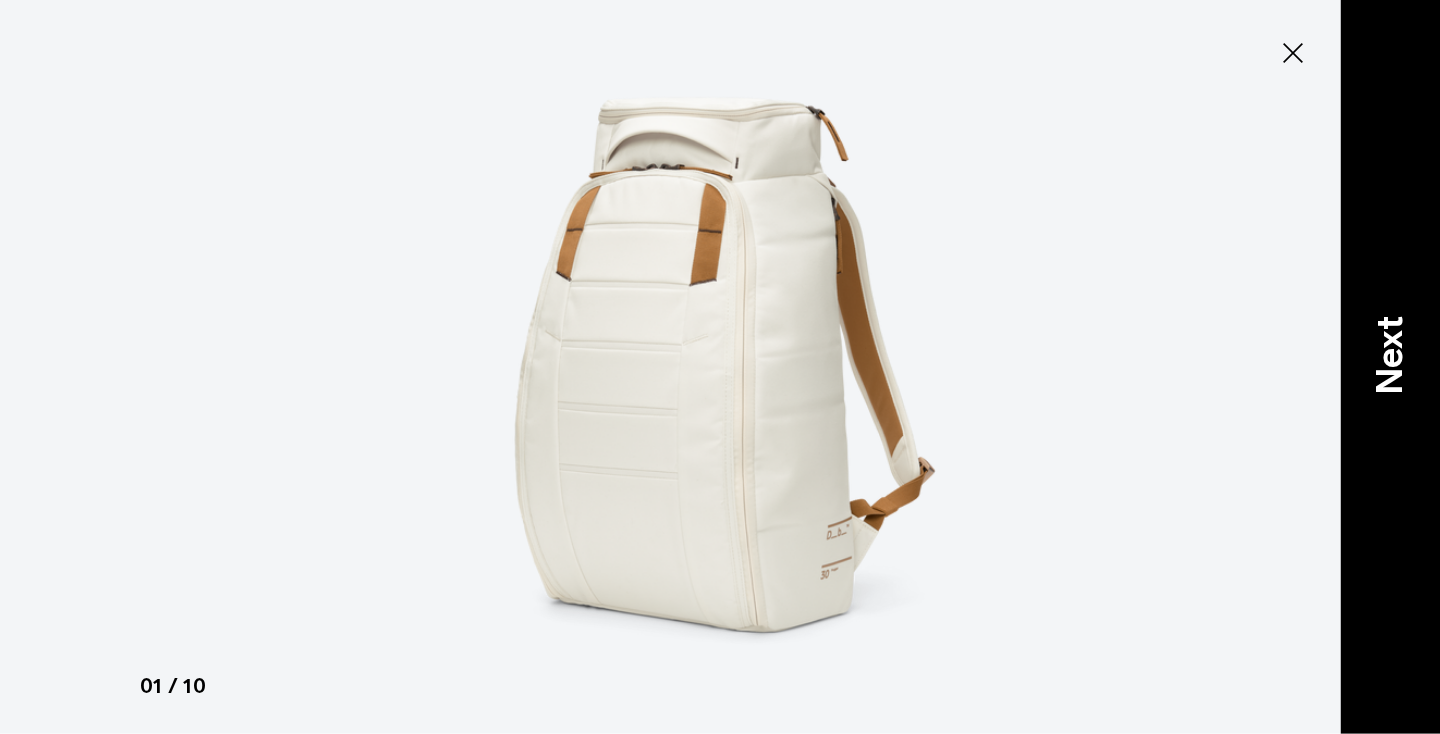 click on "Next" at bounding box center (1390, 354) 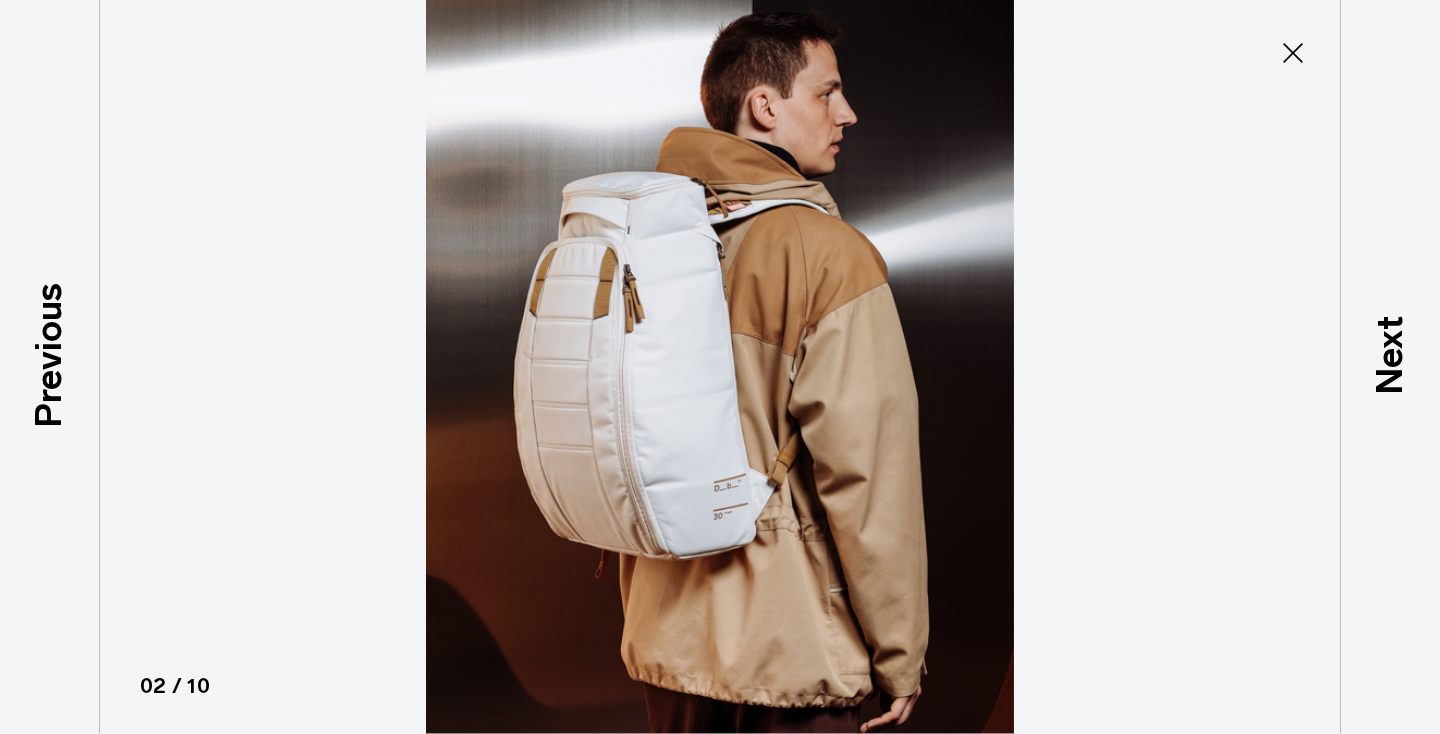 click 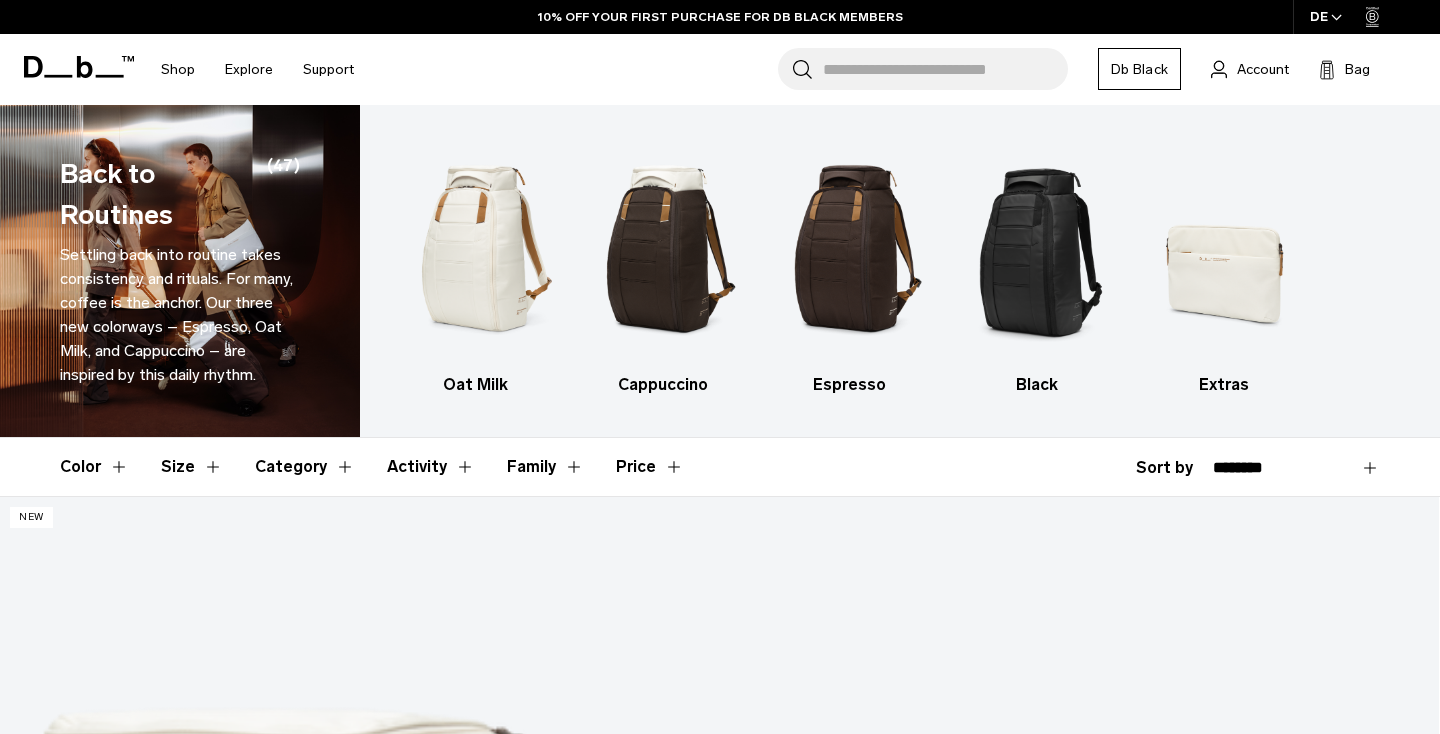 scroll, scrollTop: 0, scrollLeft: 0, axis: both 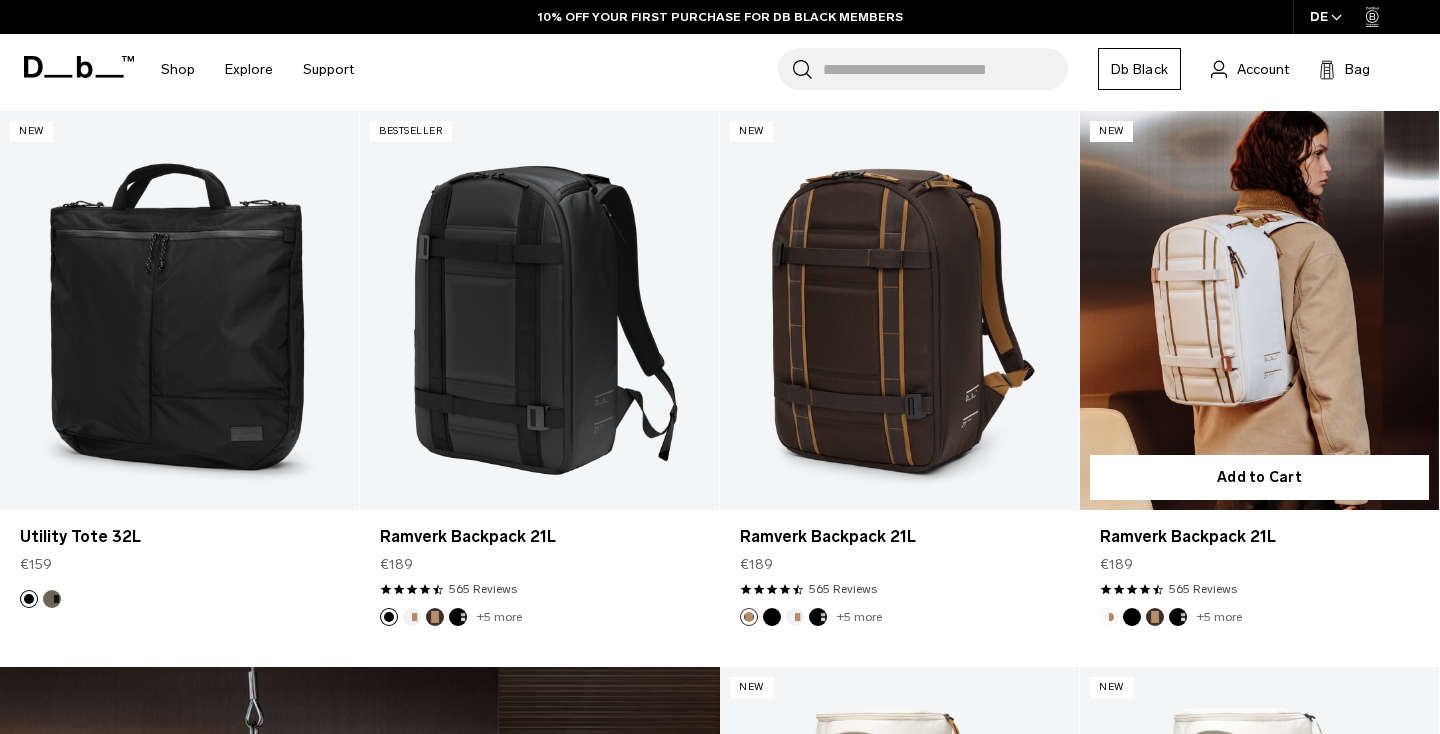 click at bounding box center [1259, 310] 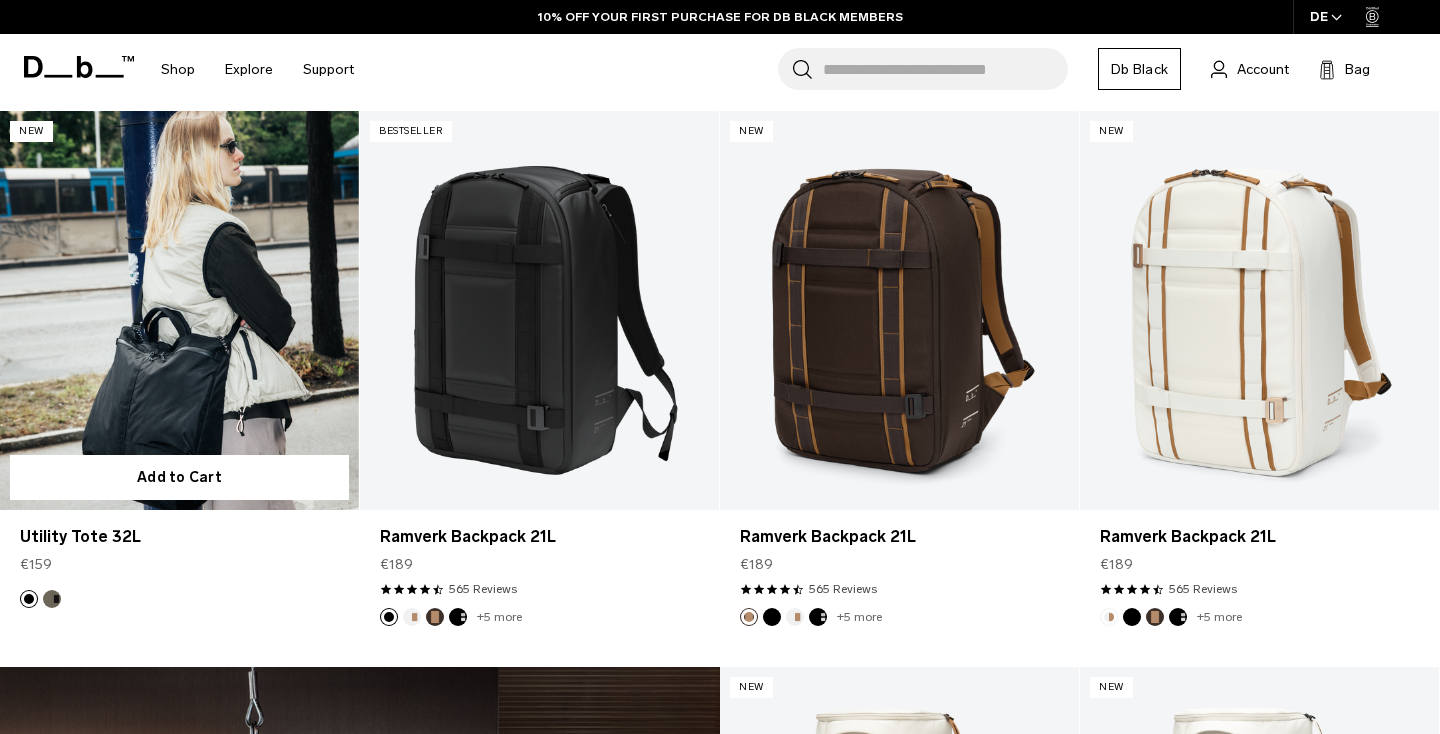 click at bounding box center [179, 310] 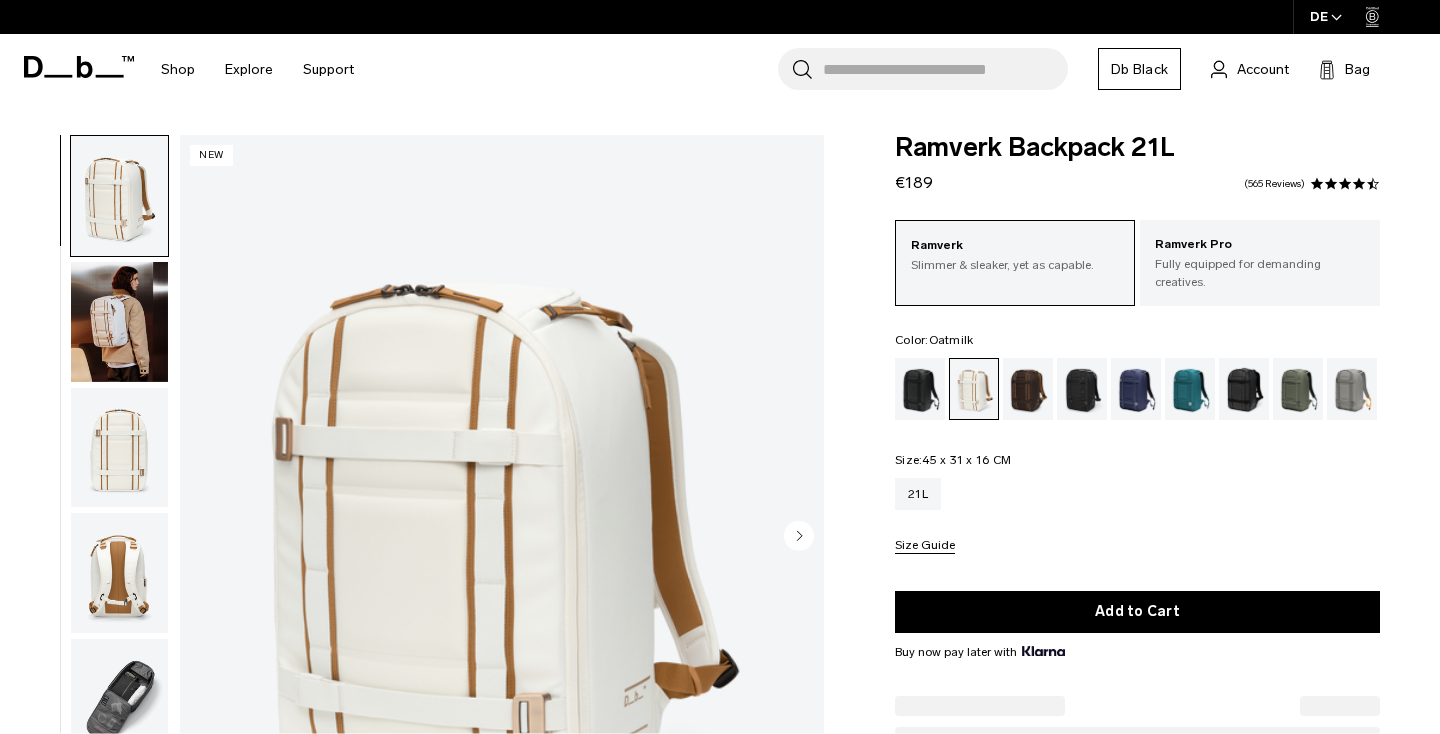 scroll, scrollTop: 0, scrollLeft: 0, axis: both 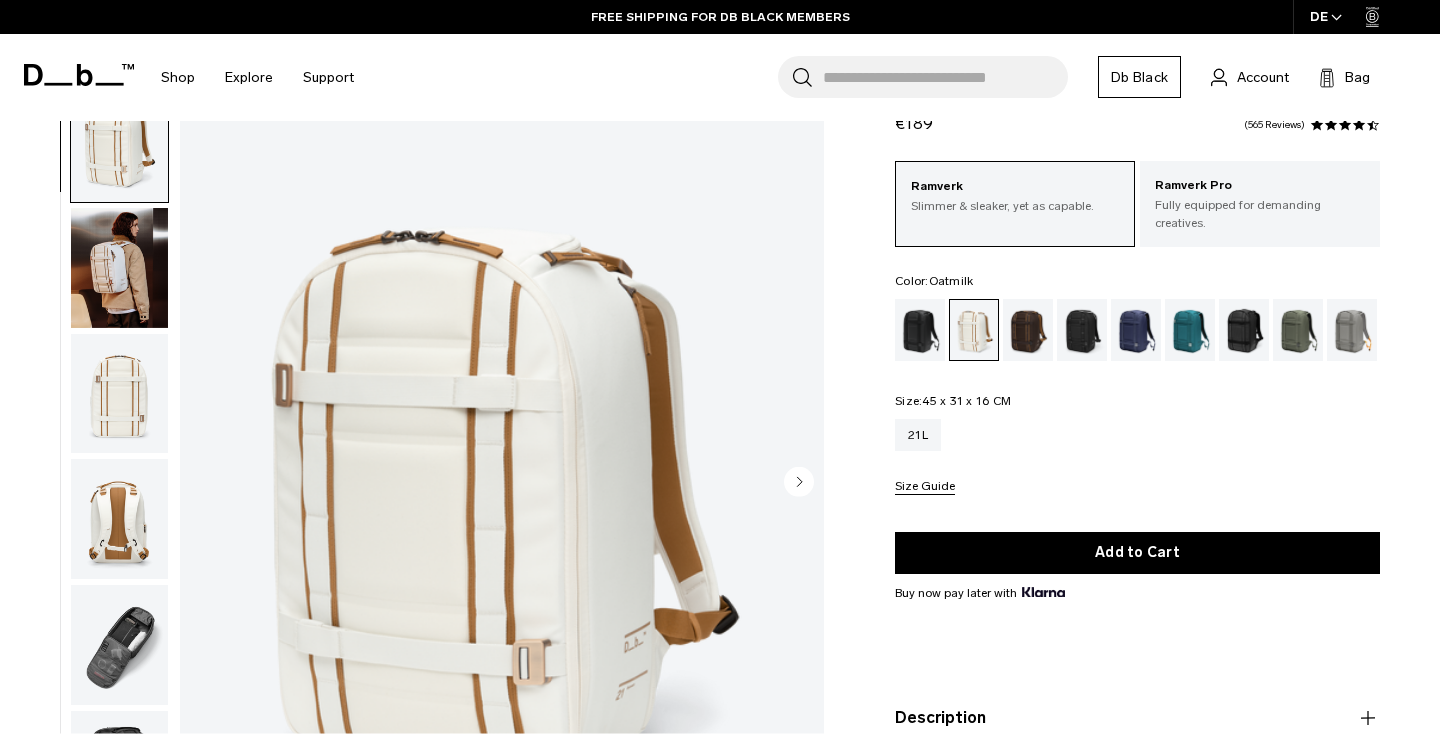 click at bounding box center (119, 267) 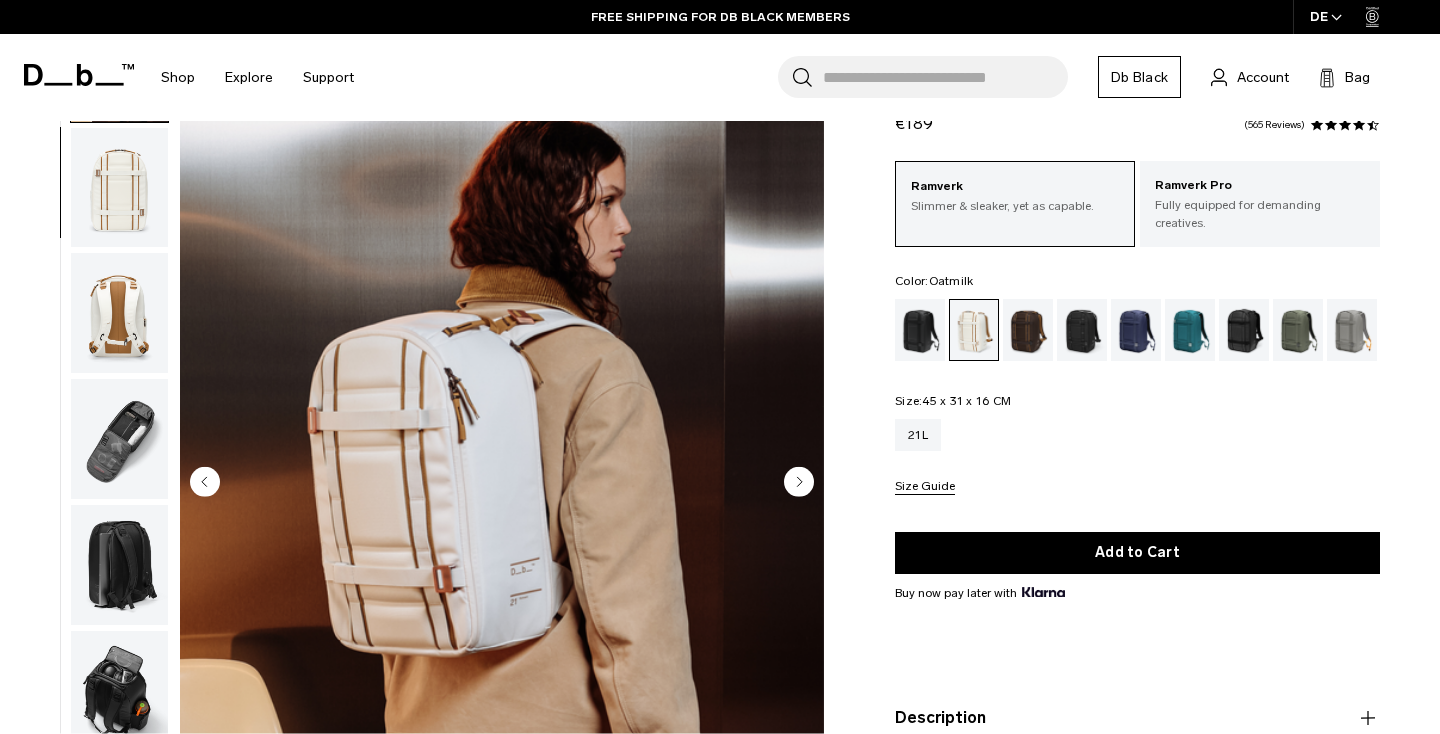 scroll, scrollTop: 226, scrollLeft: 0, axis: vertical 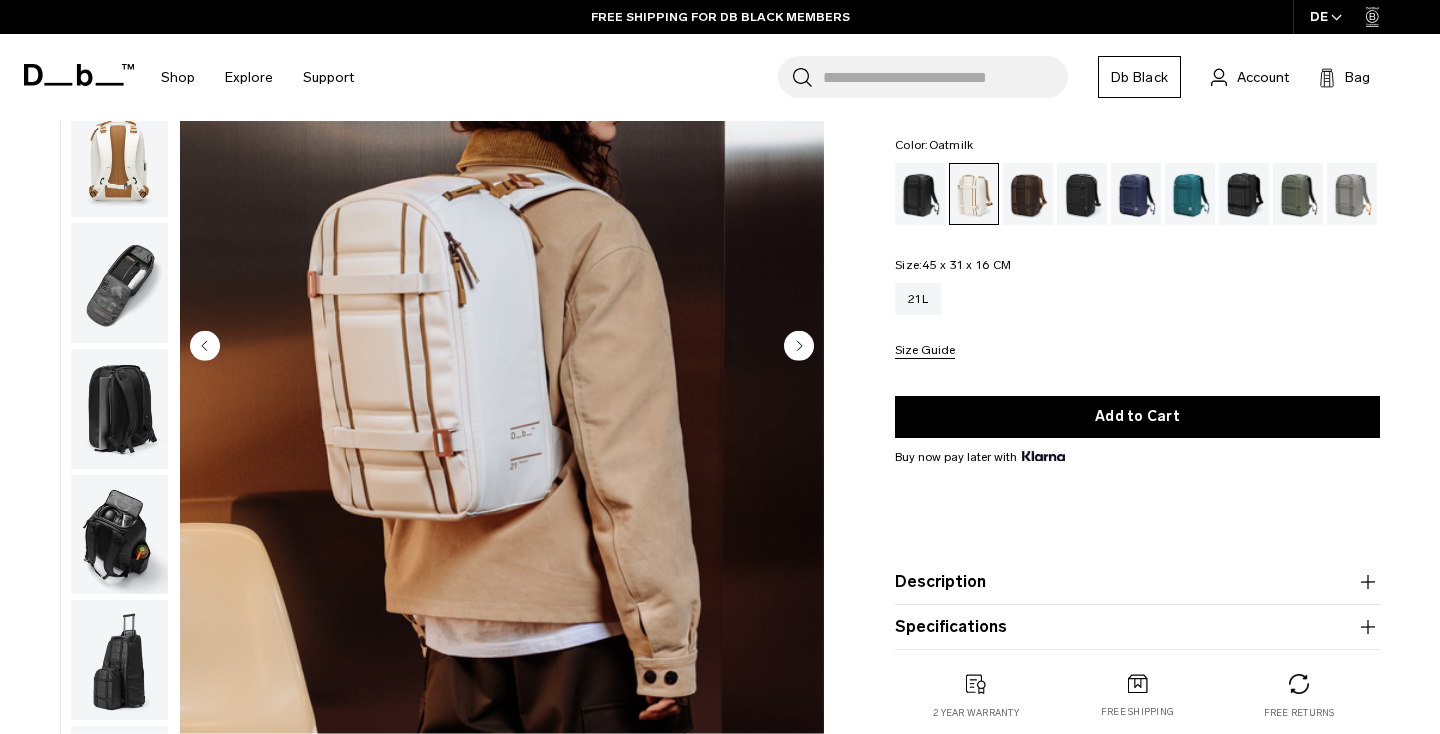 click 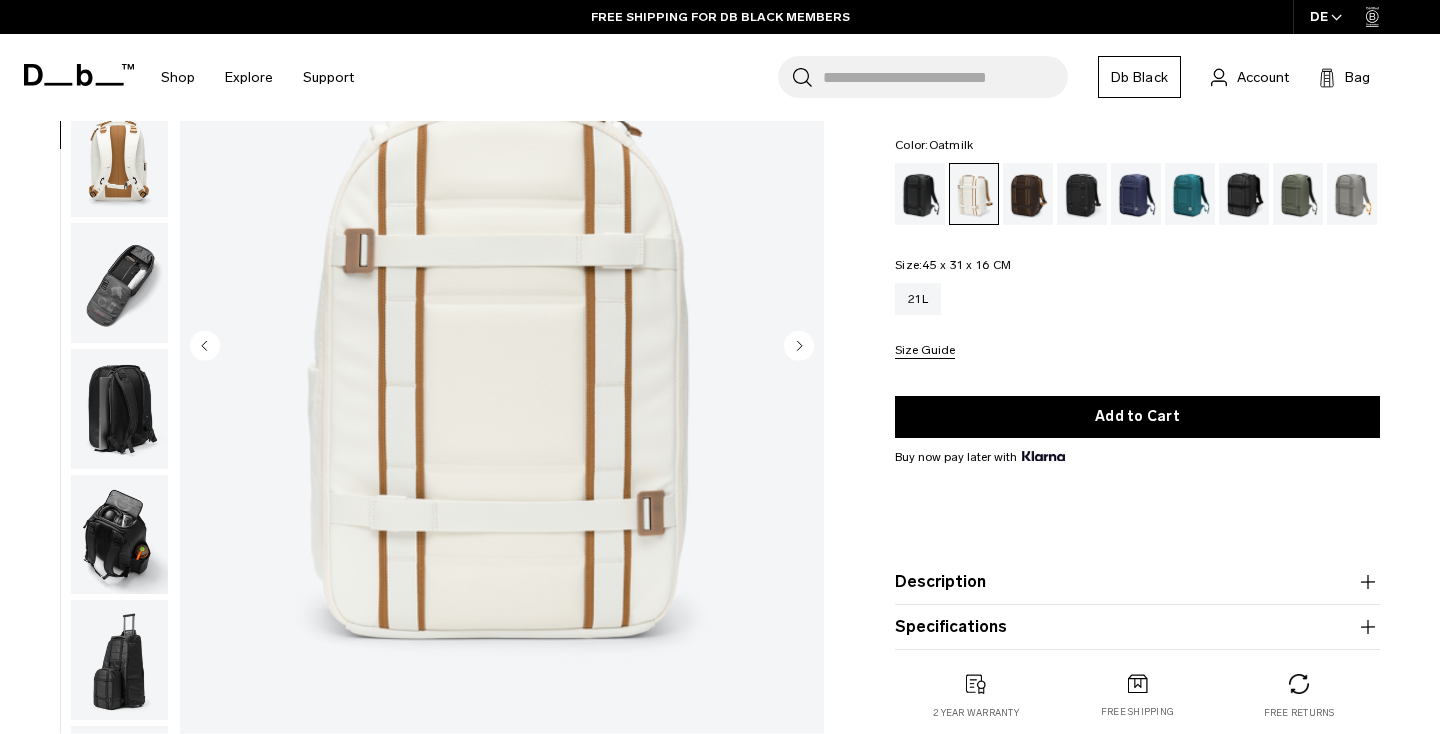 scroll, scrollTop: 255, scrollLeft: 0, axis: vertical 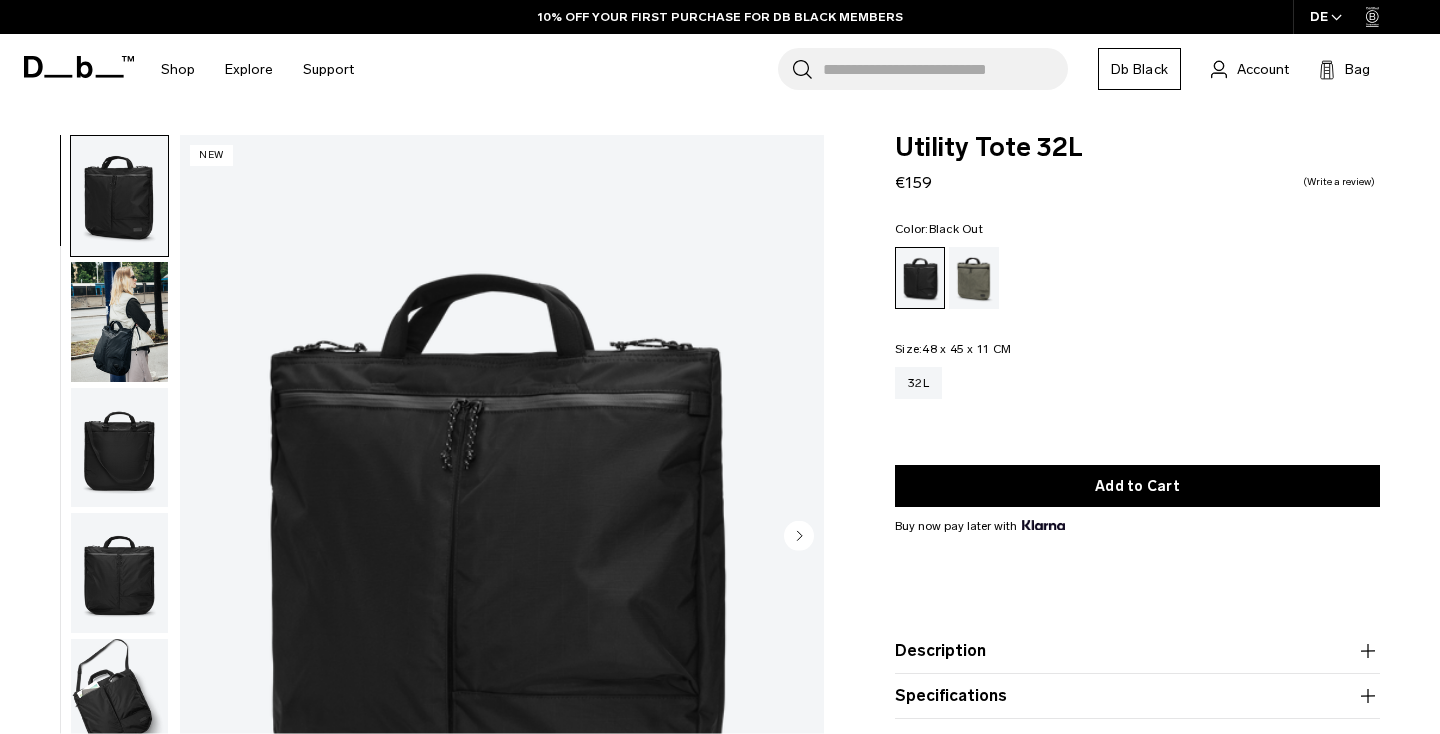click at bounding box center [502, 537] 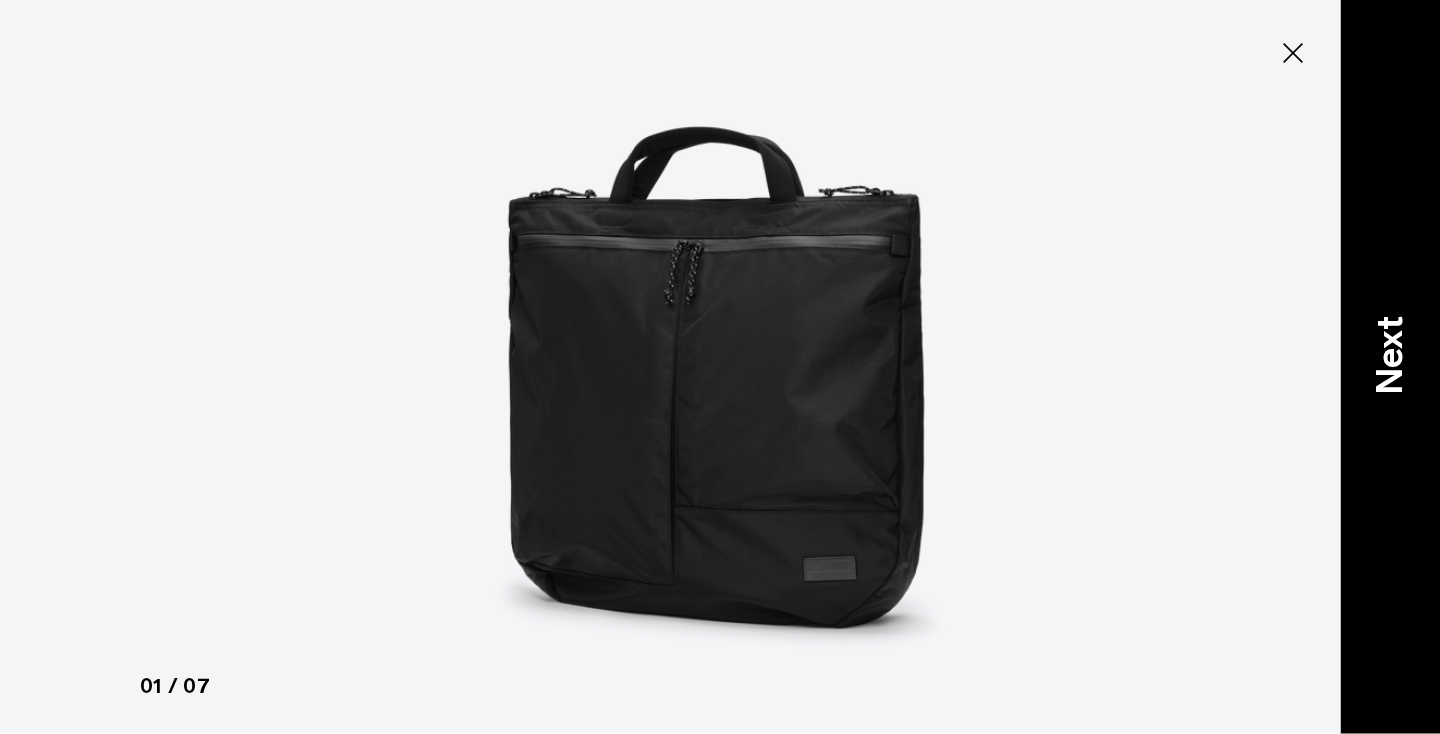 click on "Next" at bounding box center [1390, 354] 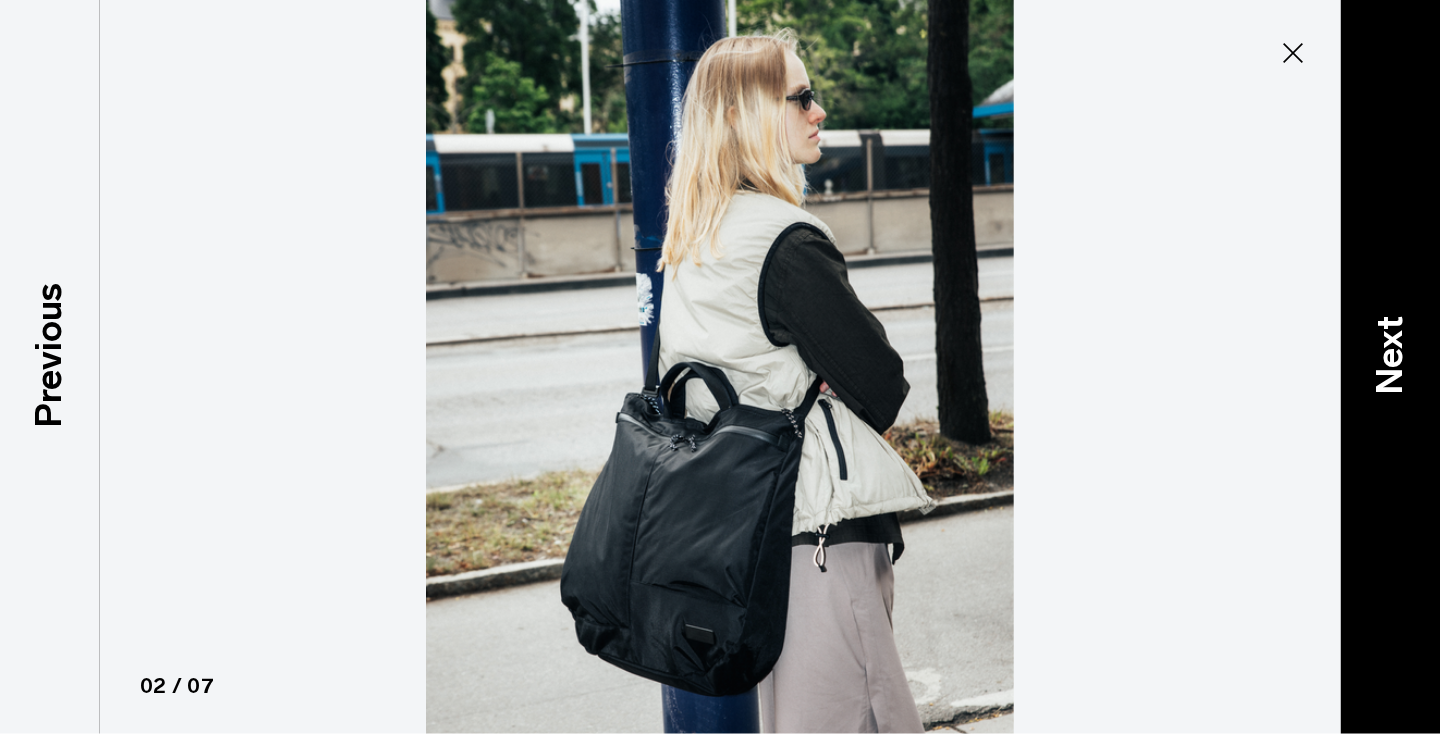 click on "Next" at bounding box center [1390, 354] 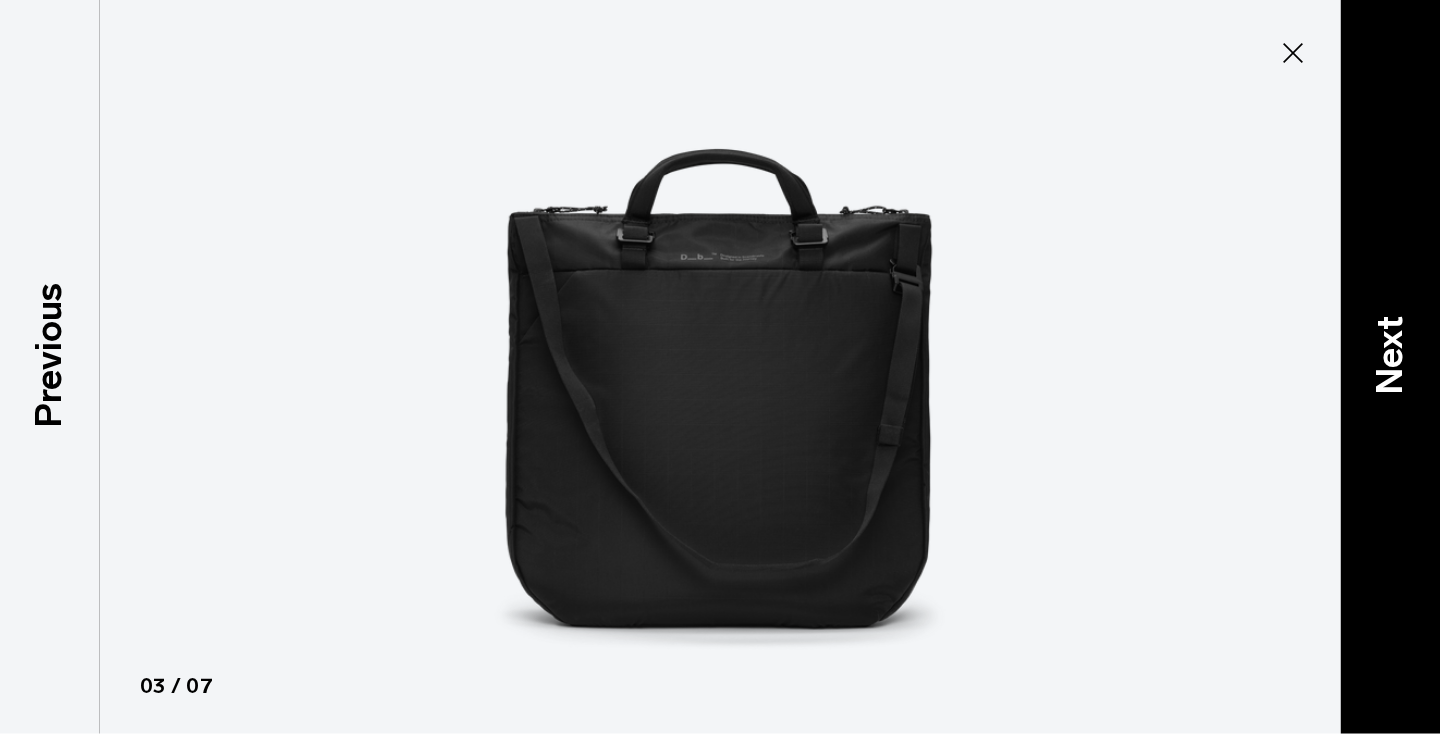 click on "Next" at bounding box center [1390, 354] 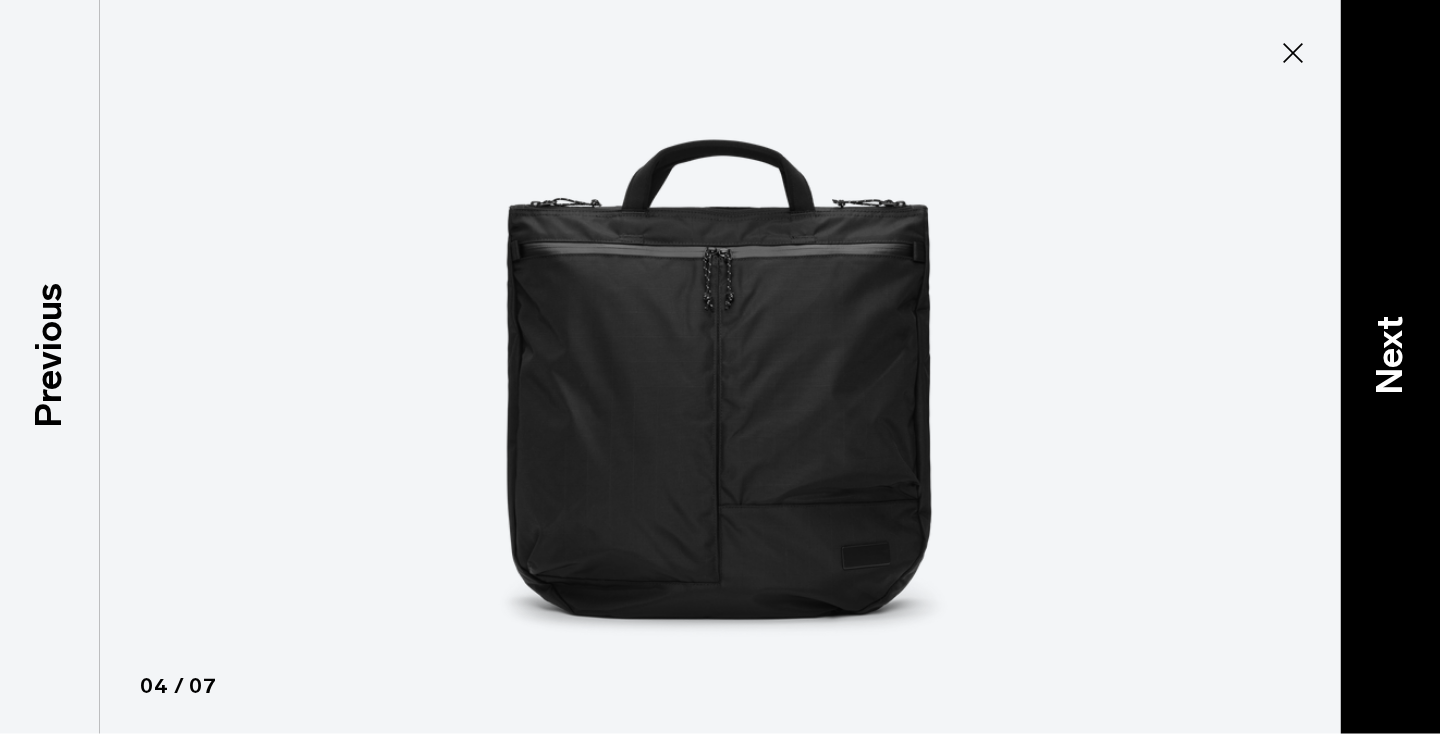 click on "Next" at bounding box center (1390, 354) 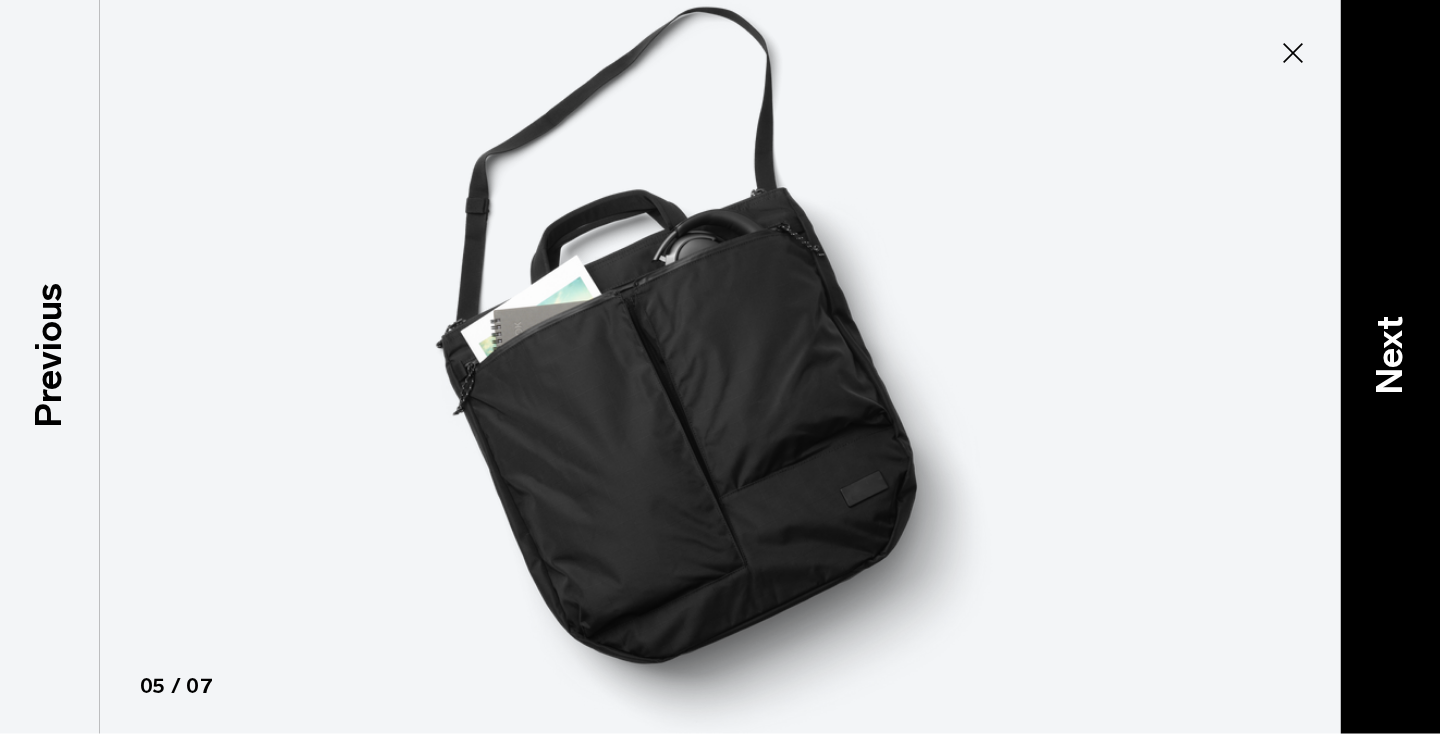 click on "Next" at bounding box center [1390, 354] 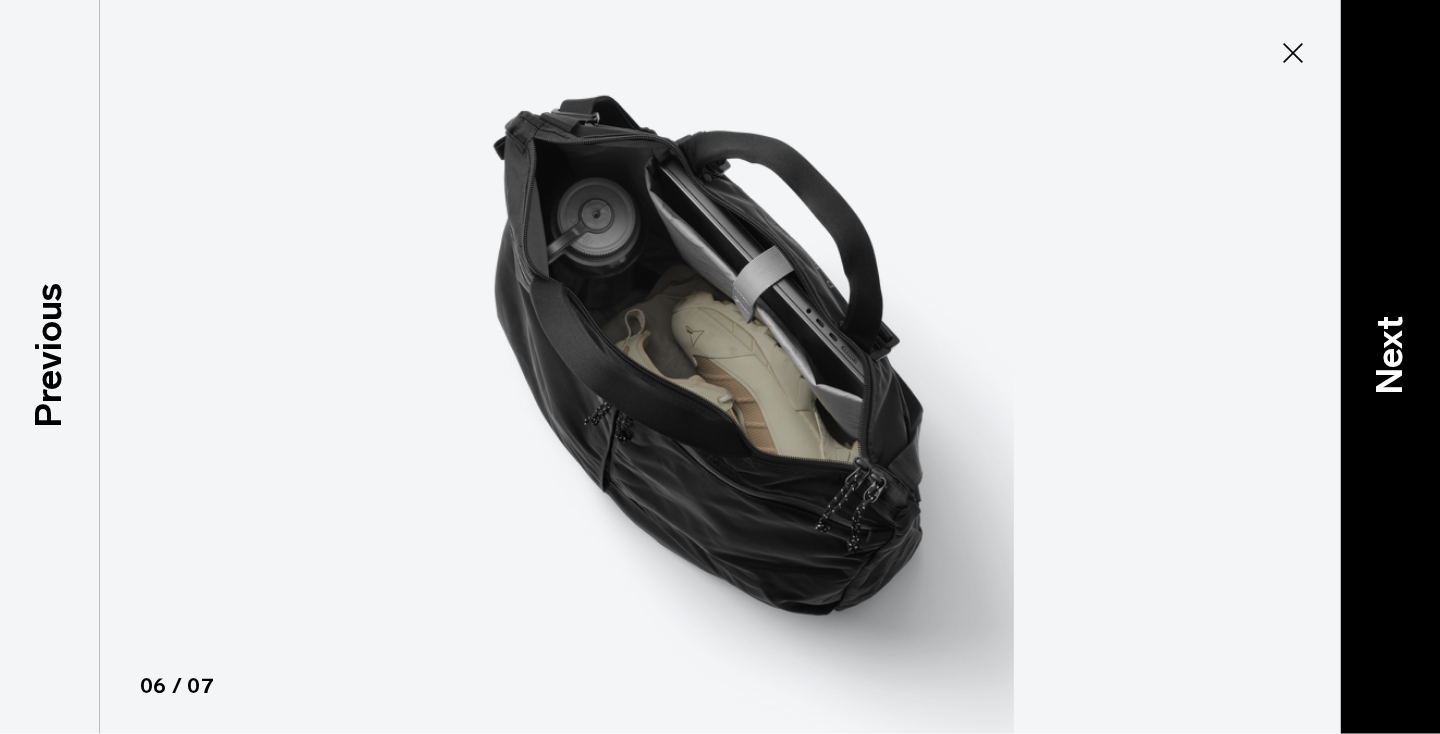 click on "Next" at bounding box center [1390, 354] 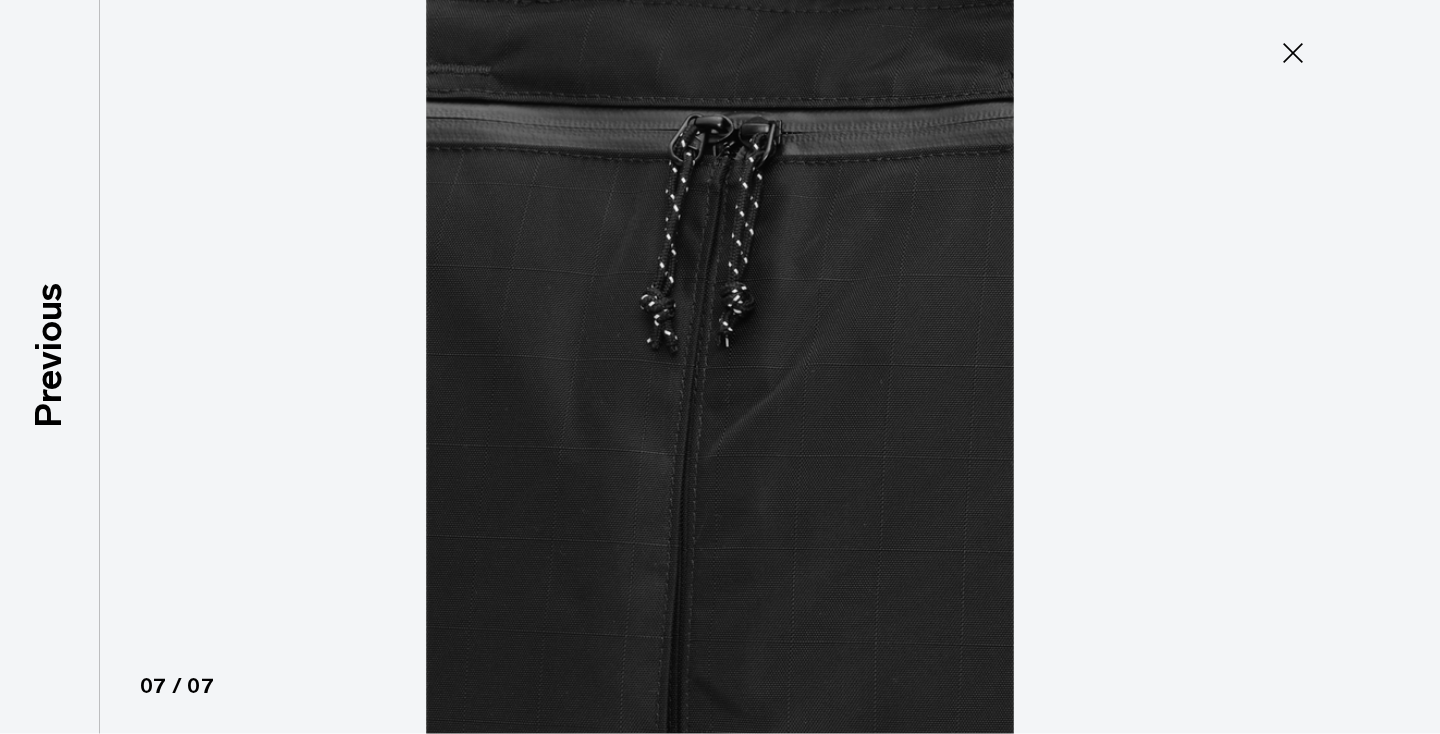 click 